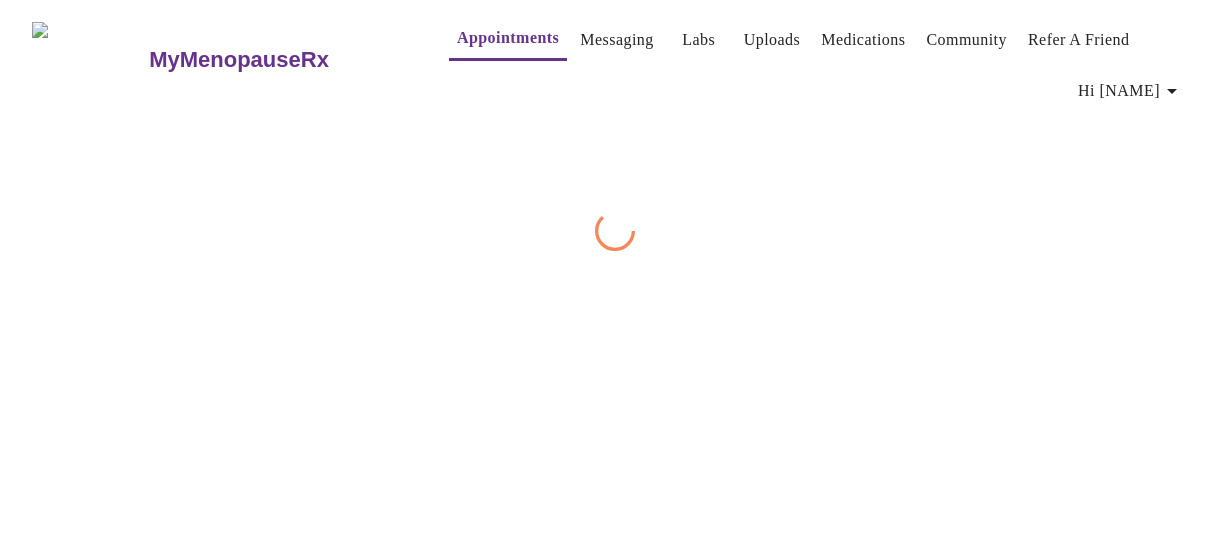 scroll, scrollTop: 0, scrollLeft: 0, axis: both 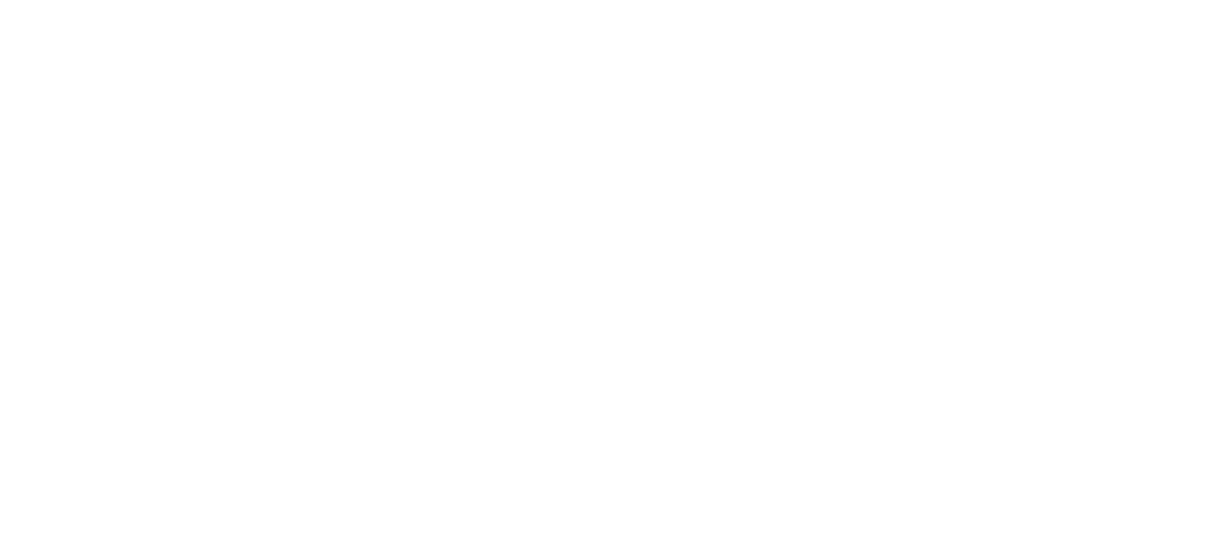 click at bounding box center (614, 8) 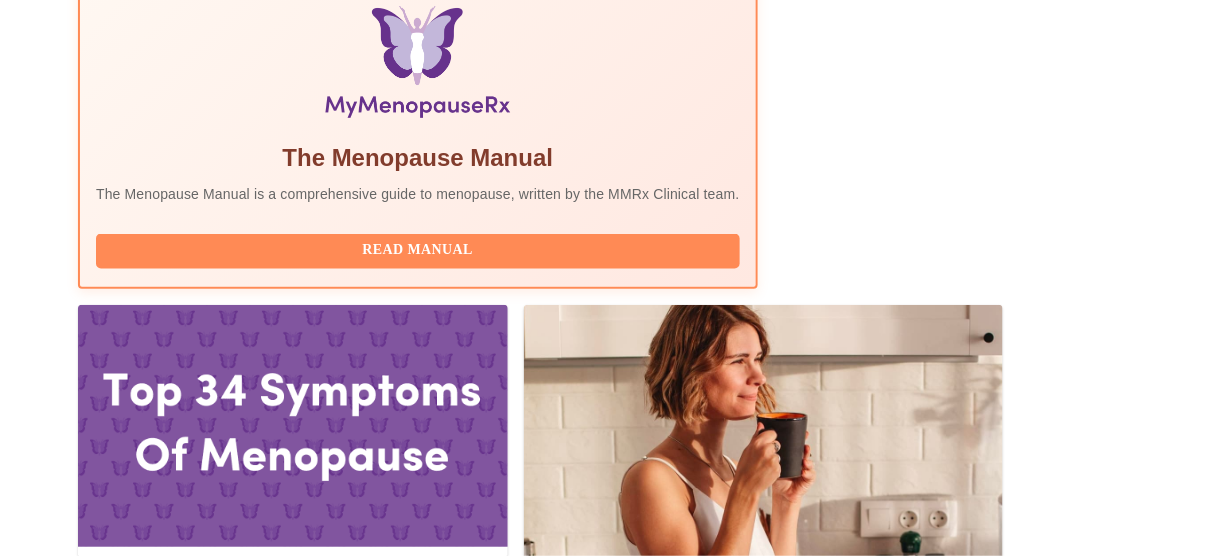 scroll, scrollTop: 800, scrollLeft: 0, axis: vertical 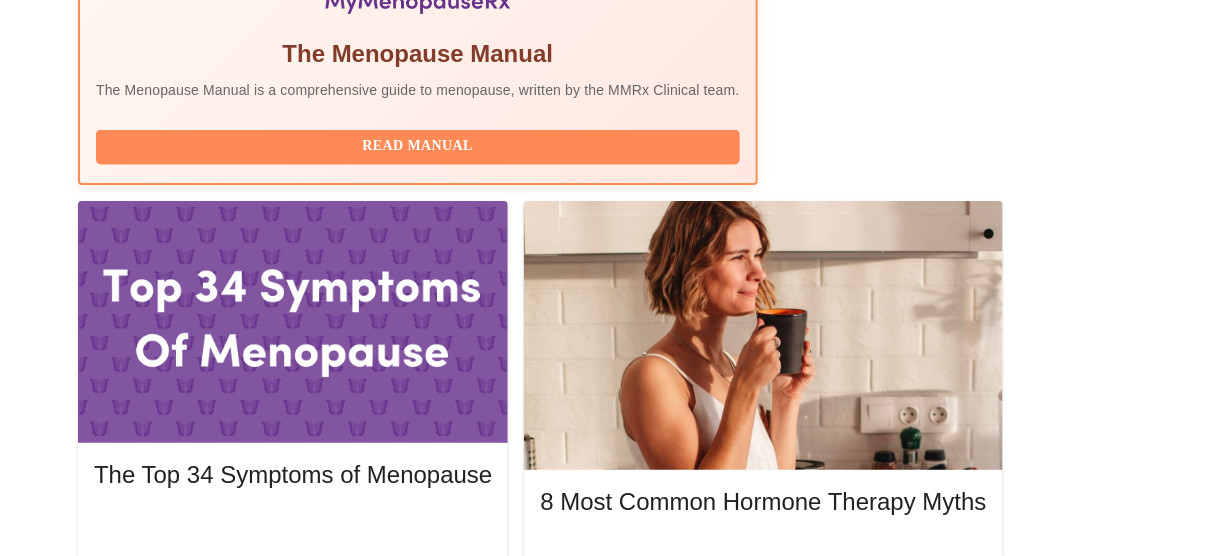 click on "Reschedule" at bounding box center (1058, 1779) 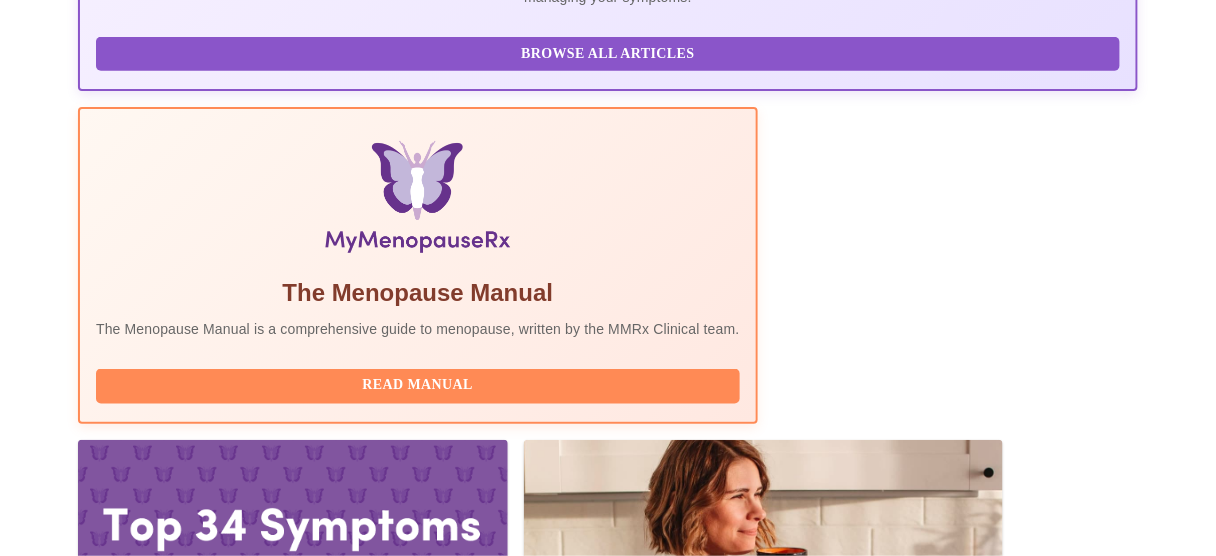 scroll, scrollTop: 560, scrollLeft: 0, axis: vertical 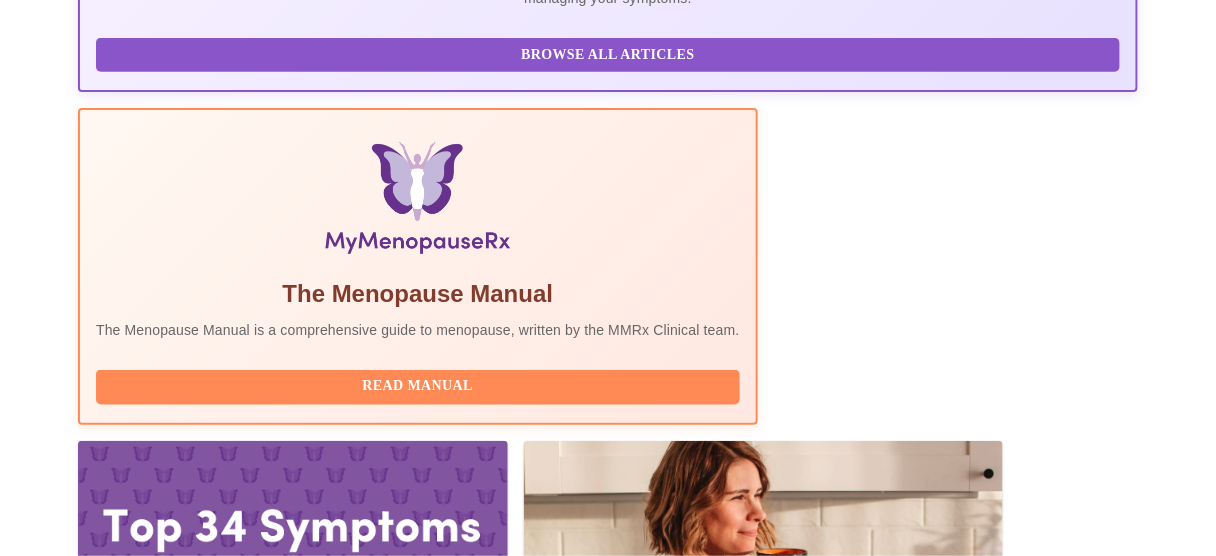 click on "Reschedule" at bounding box center (1058, 2019) 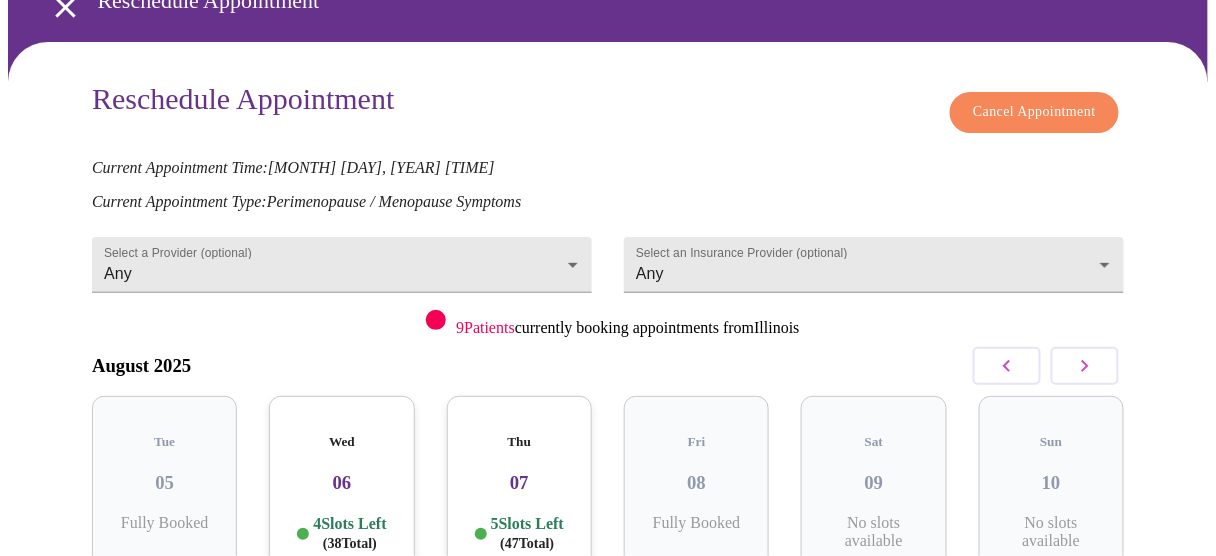 scroll, scrollTop: 0, scrollLeft: 0, axis: both 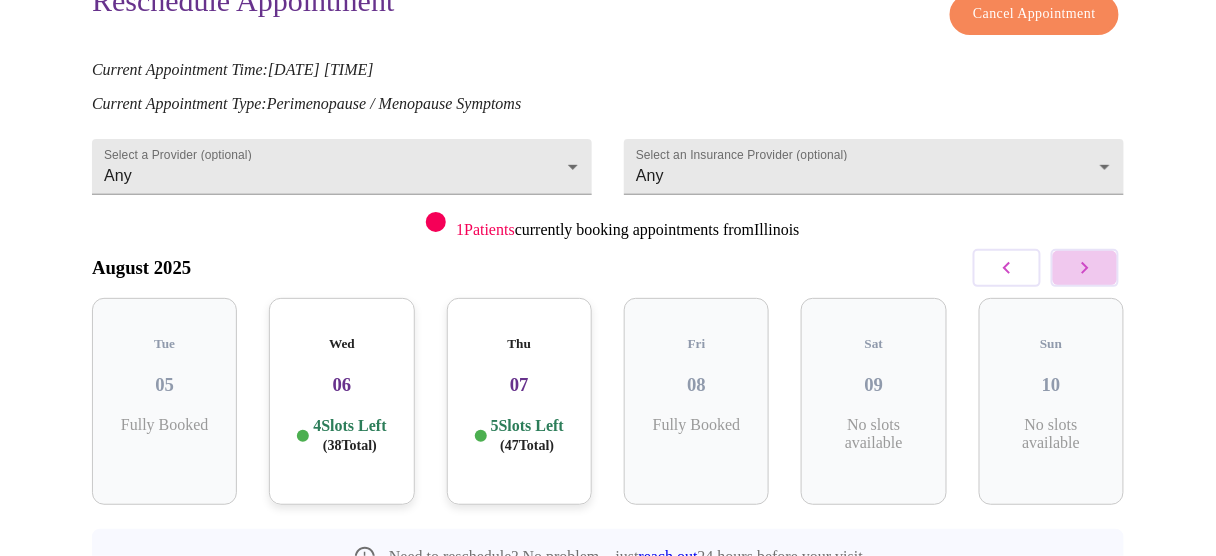 click 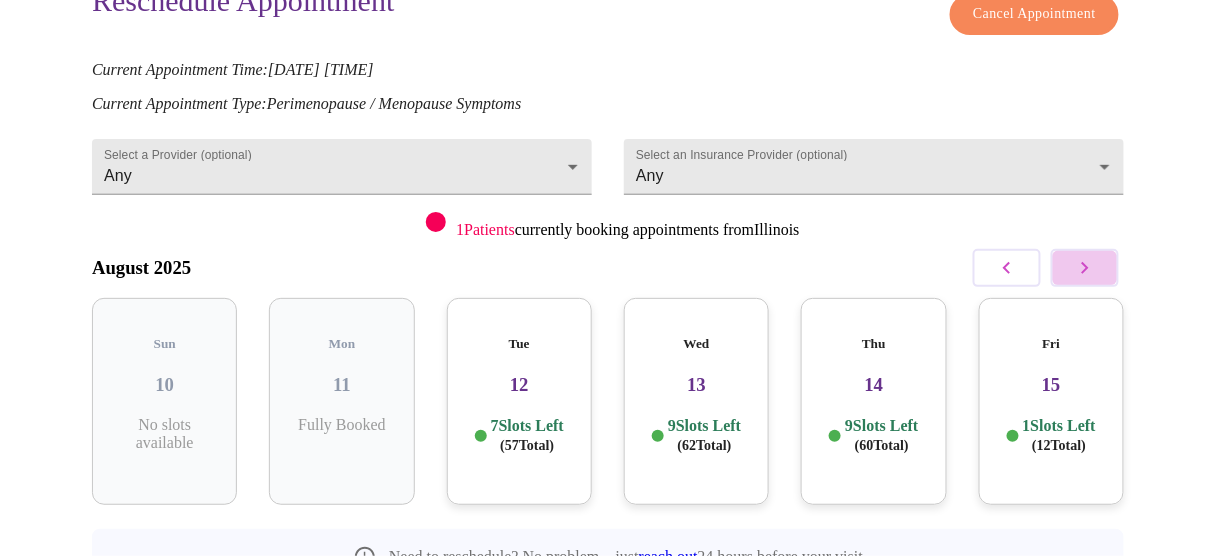 click 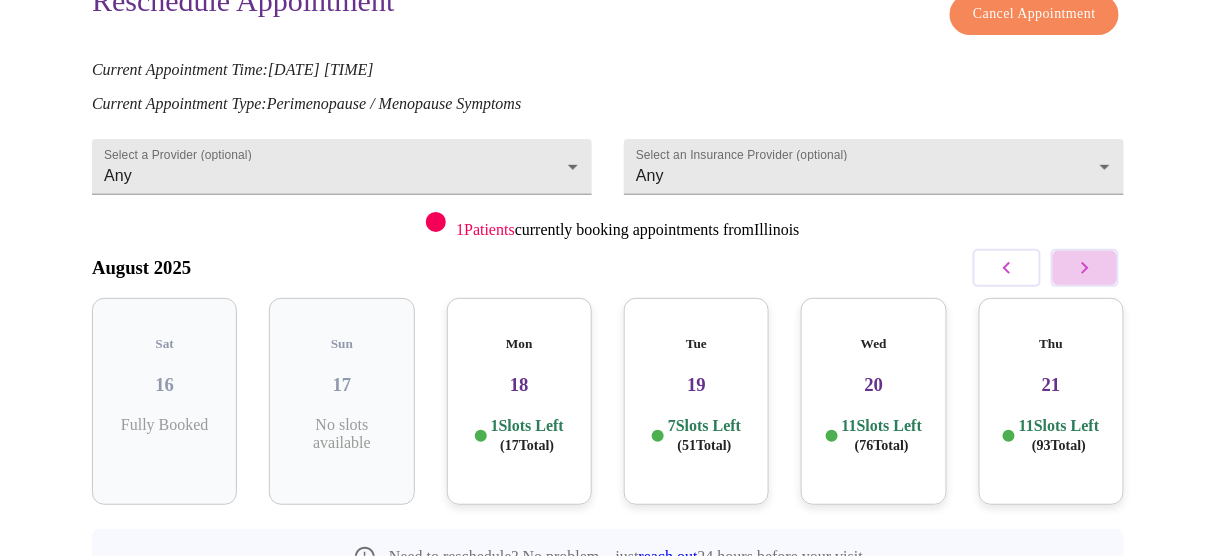 click 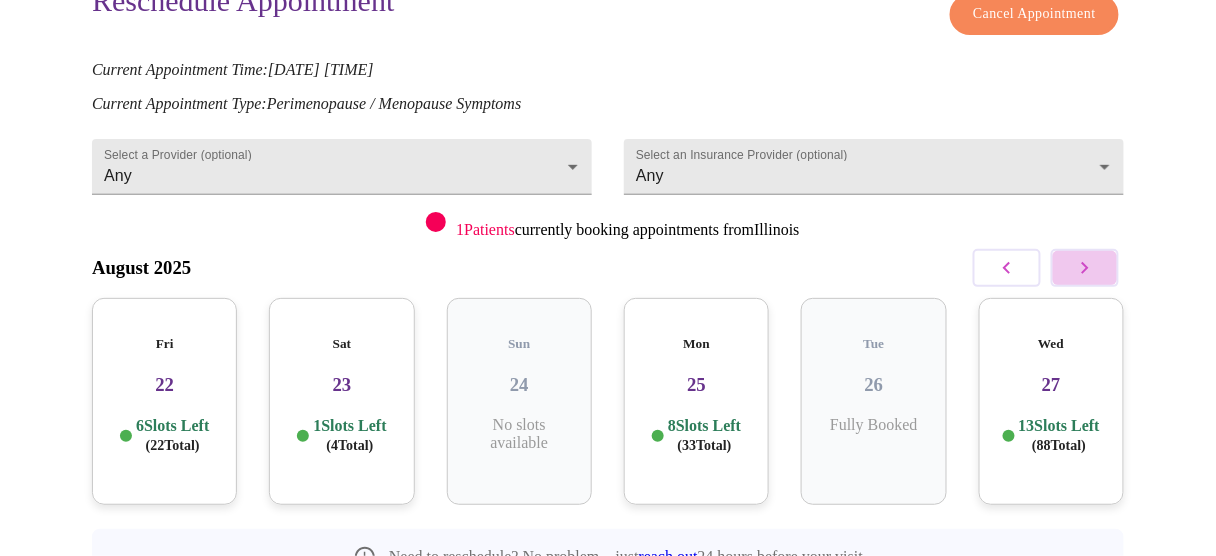 click 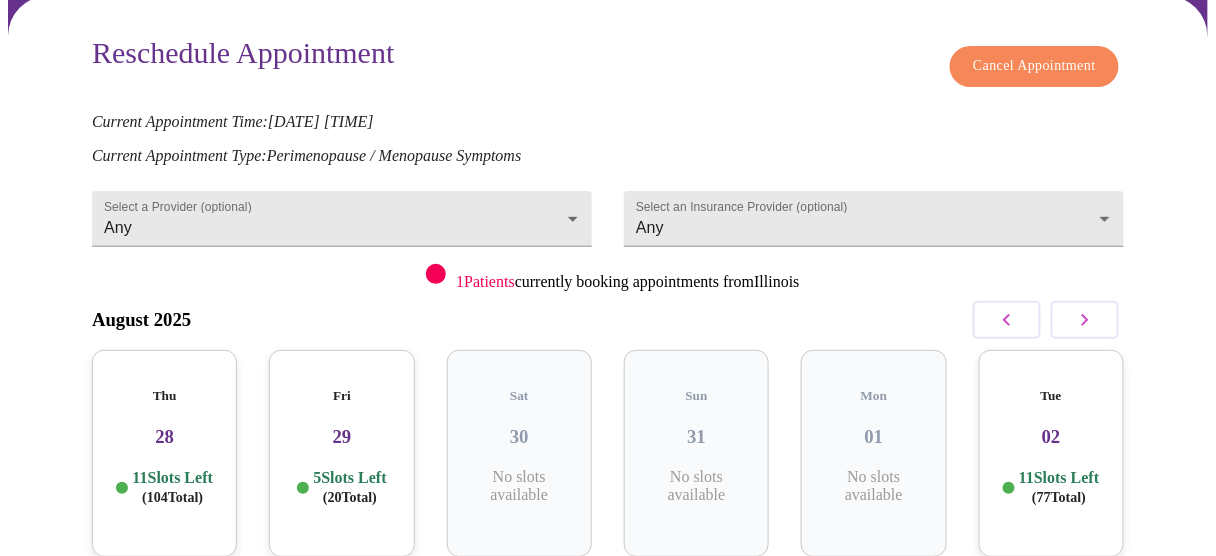 scroll, scrollTop: 151, scrollLeft: 0, axis: vertical 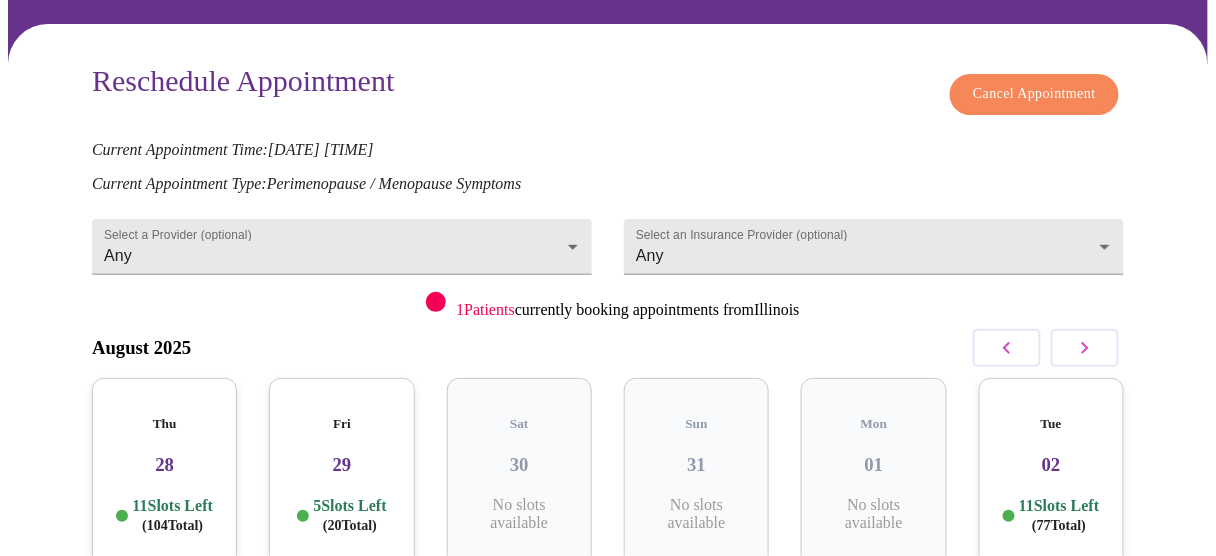 click 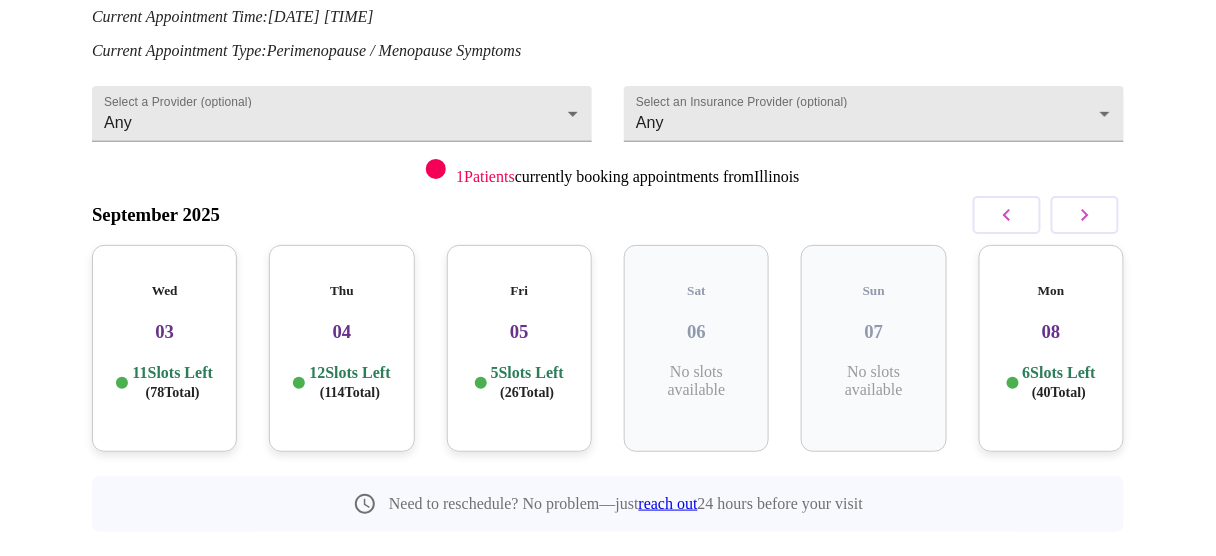 scroll, scrollTop: 311, scrollLeft: 0, axis: vertical 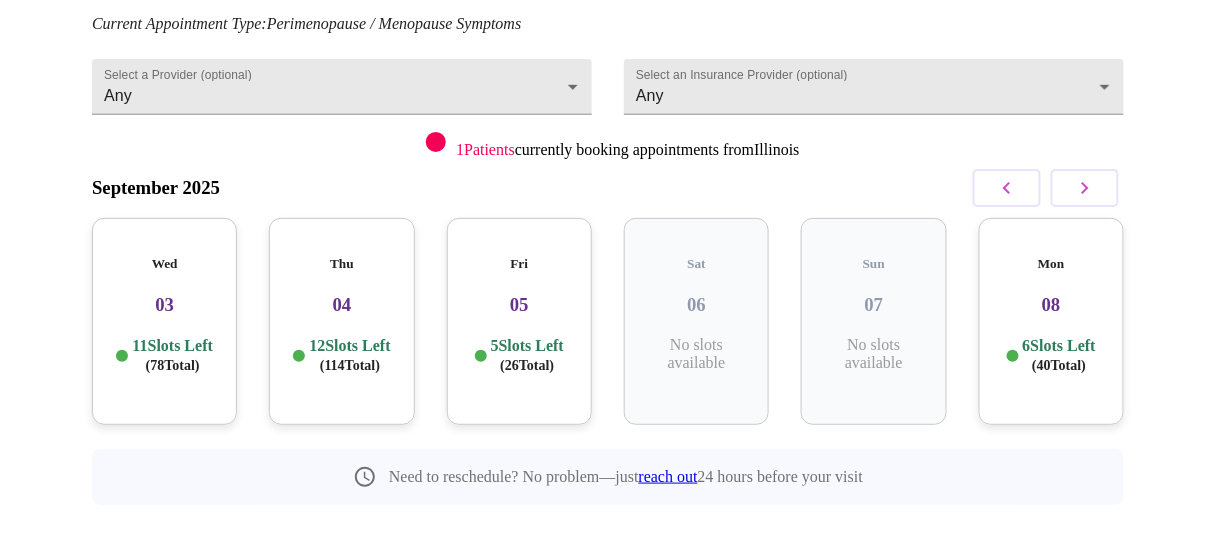 click on "03" at bounding box center [164, 305] 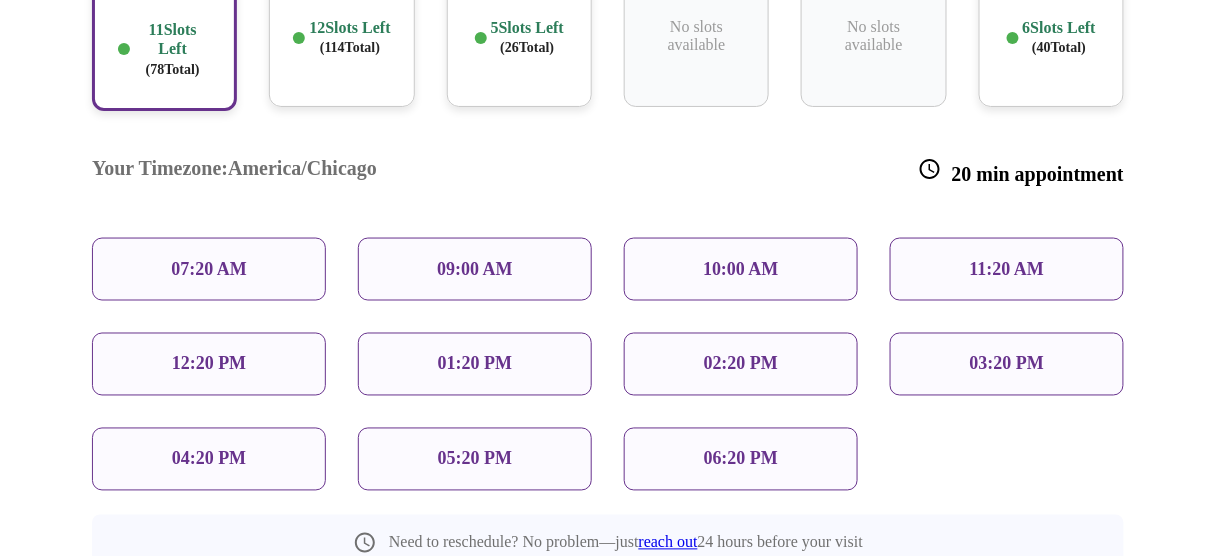 scroll, scrollTop: 631, scrollLeft: 0, axis: vertical 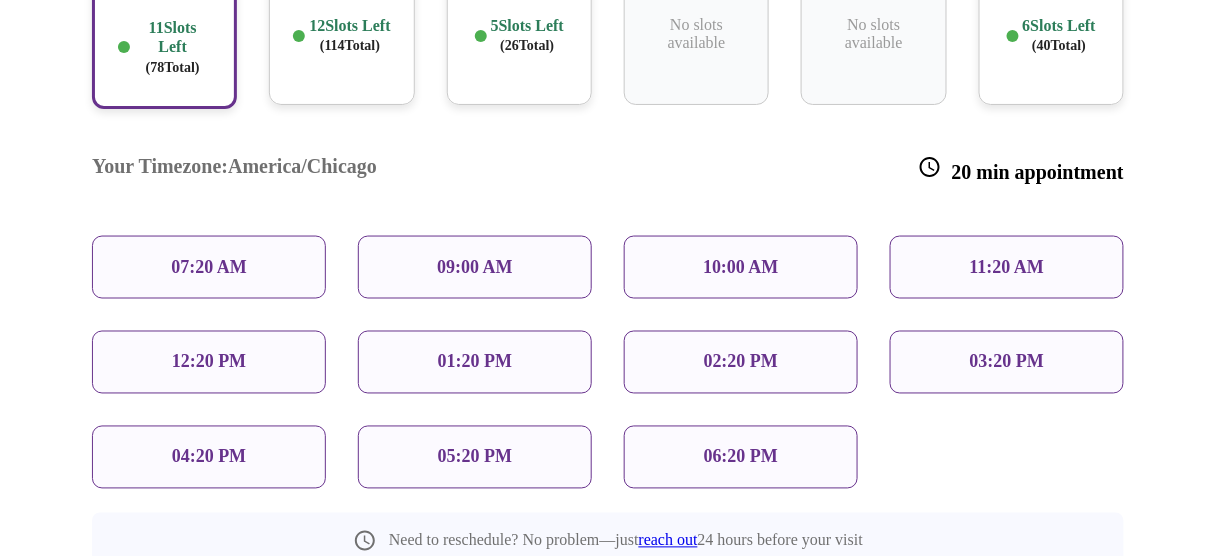 click on "12:20 PM" at bounding box center [209, 362] 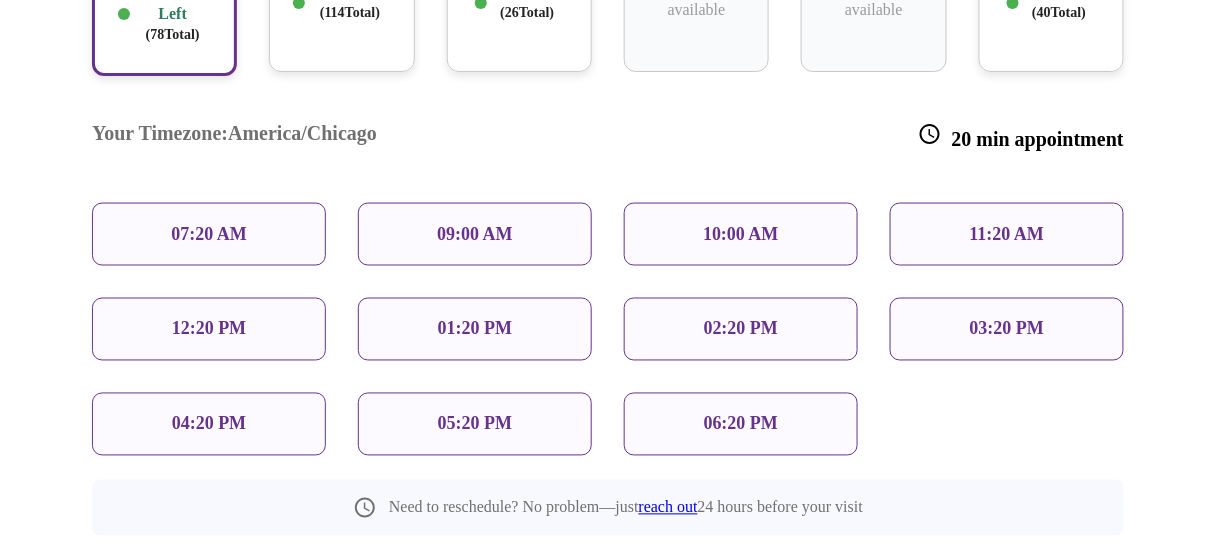 scroll, scrollTop: 511, scrollLeft: 0, axis: vertical 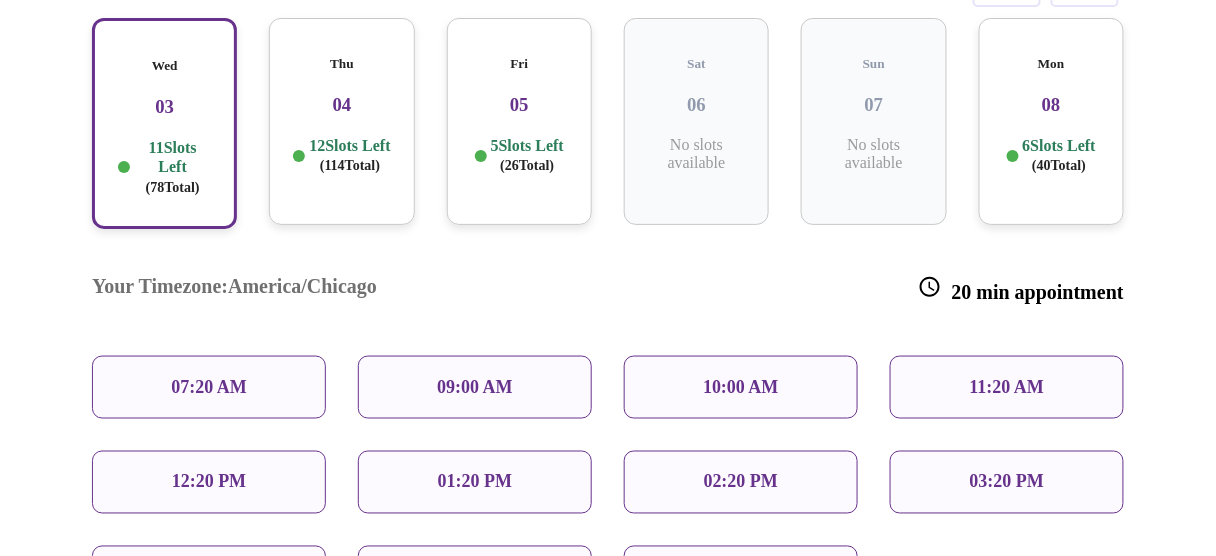 click on "12:20 PM" at bounding box center (209, 482) 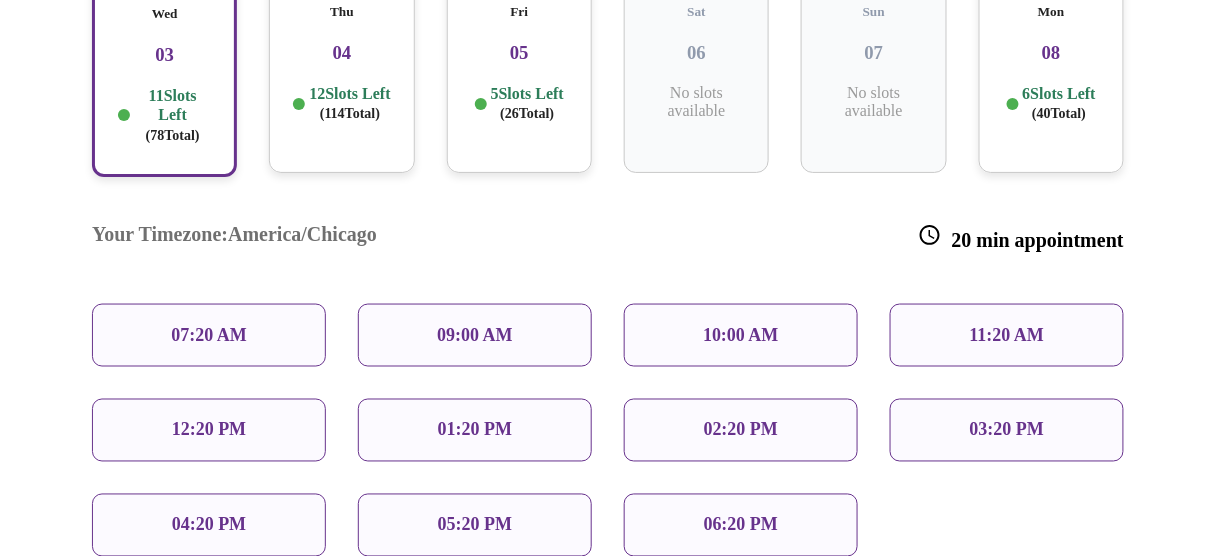 scroll, scrollTop: 591, scrollLeft: 0, axis: vertical 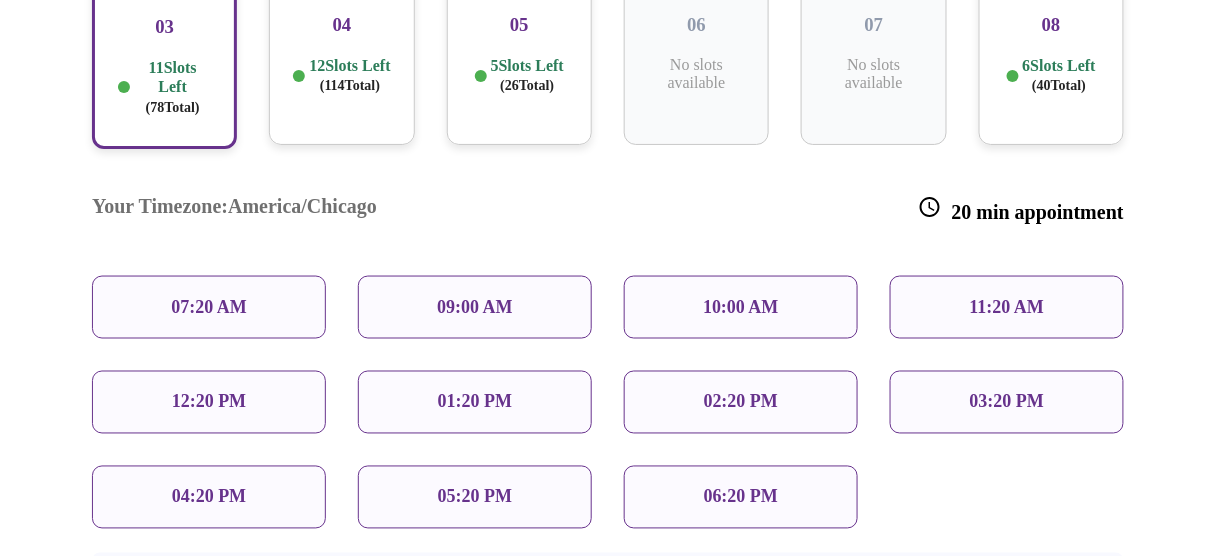 click on "12:20 PM" at bounding box center (209, 402) 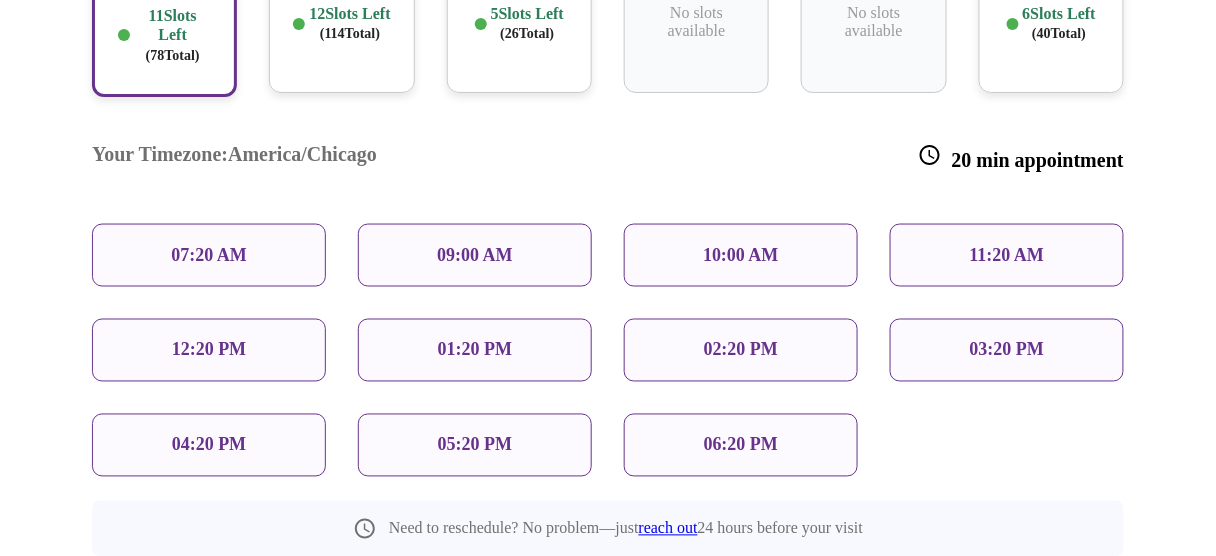 scroll, scrollTop: 671, scrollLeft: 0, axis: vertical 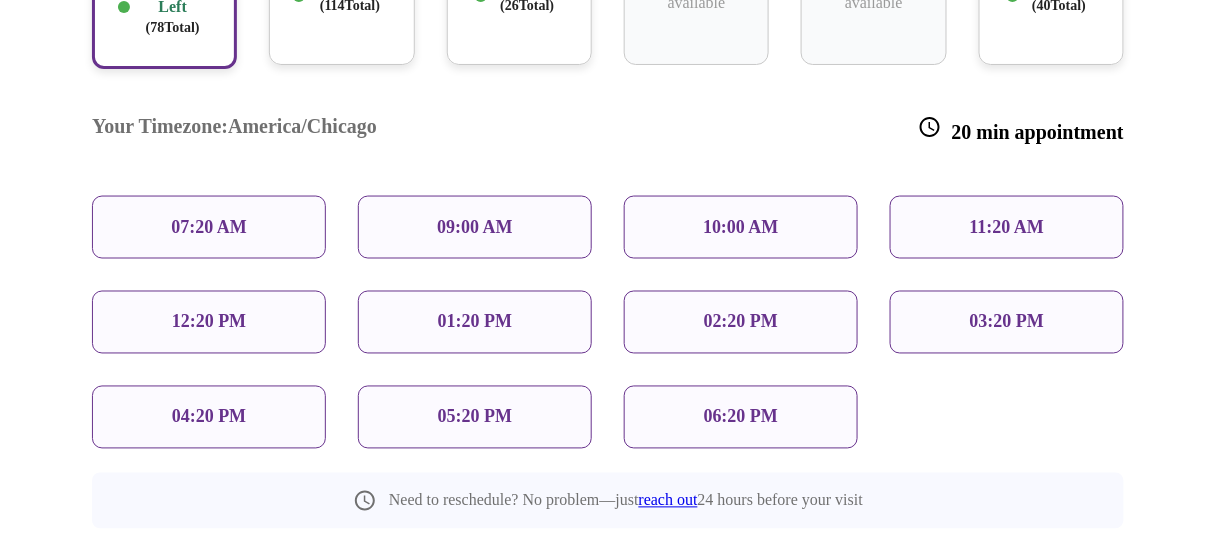 click on "Reschedule Appointment" at bounding box center (608, 579) 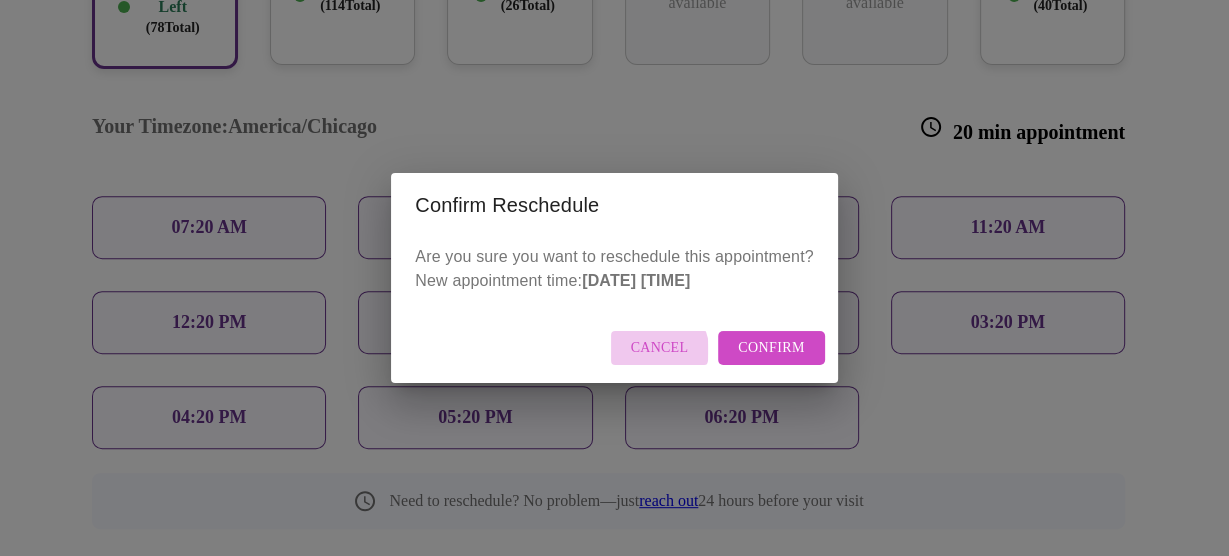 click on "Cancel" at bounding box center (660, 348) 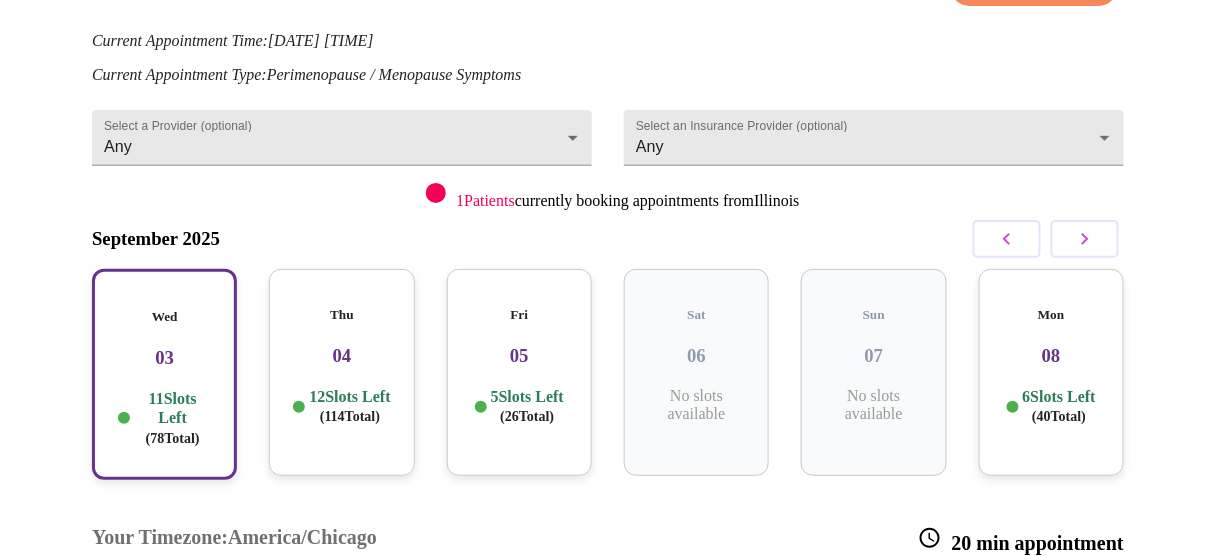 scroll, scrollTop: 191, scrollLeft: 0, axis: vertical 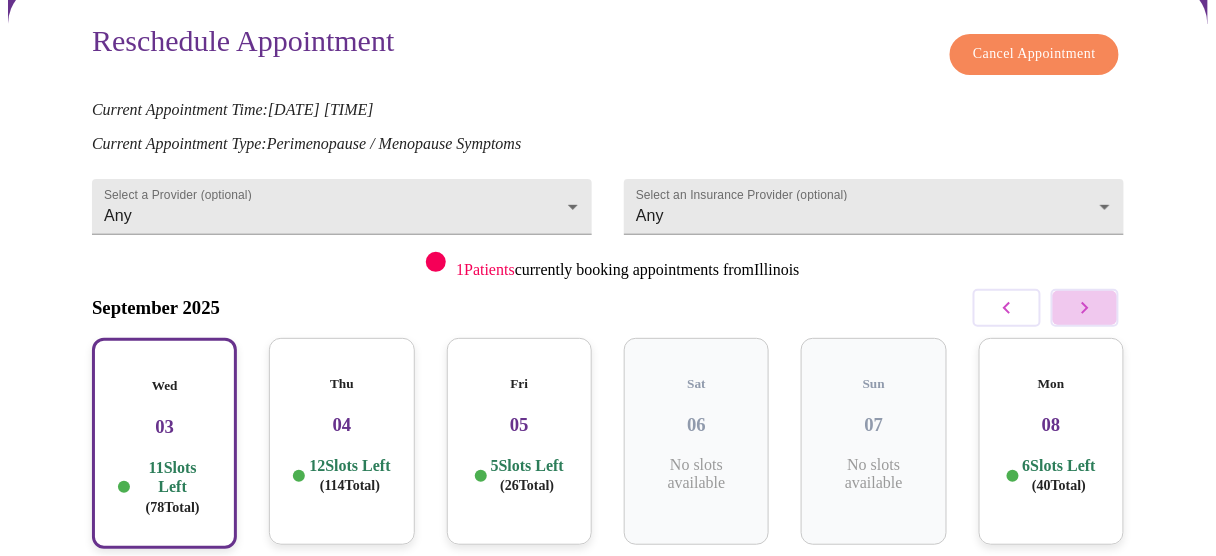 click at bounding box center (1085, 308) 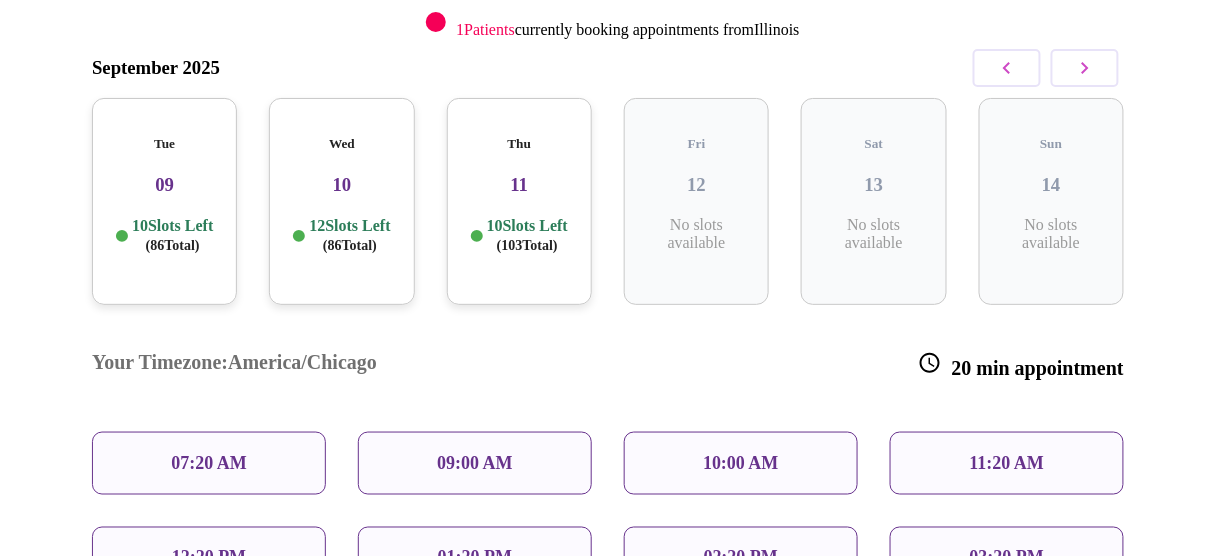 scroll, scrollTop: 389, scrollLeft: 0, axis: vertical 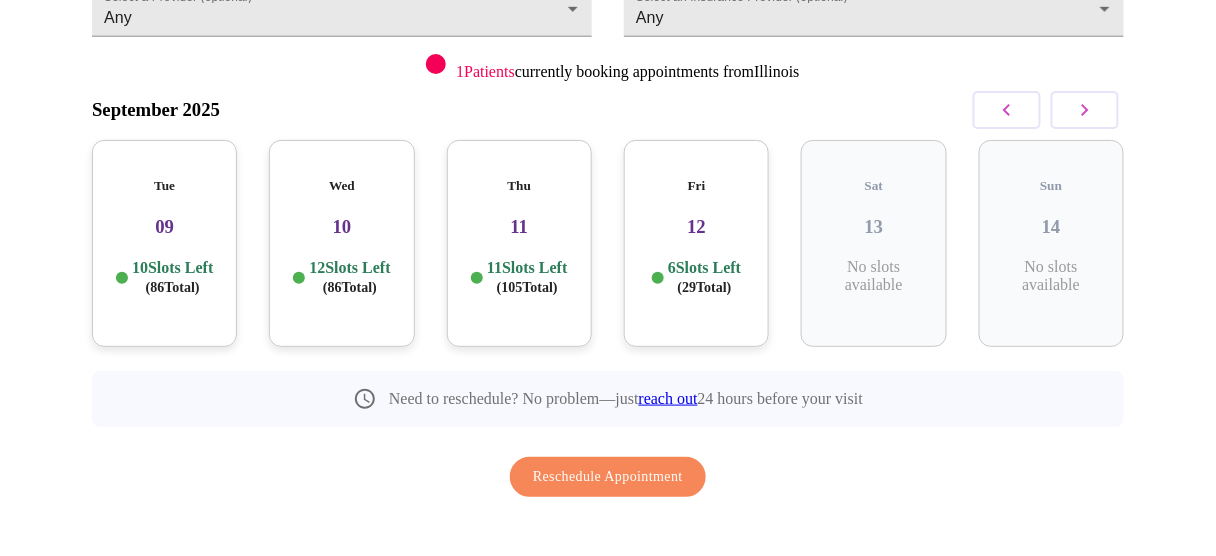 click on "Tue 09 10  Slots Left ( 86  Total)" at bounding box center [164, 243] 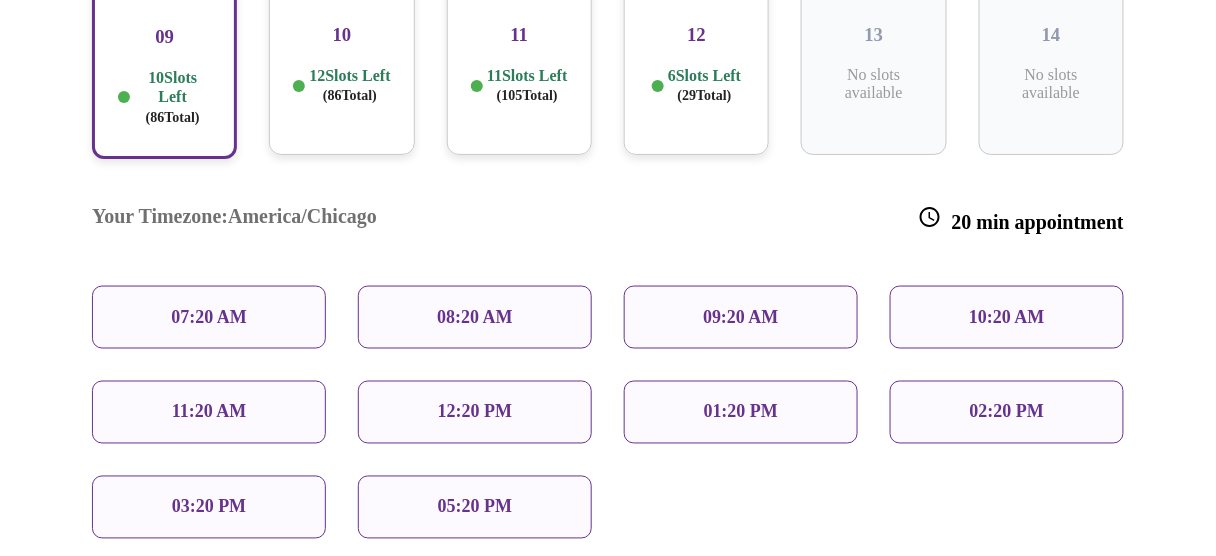 scroll, scrollTop: 549, scrollLeft: 0, axis: vertical 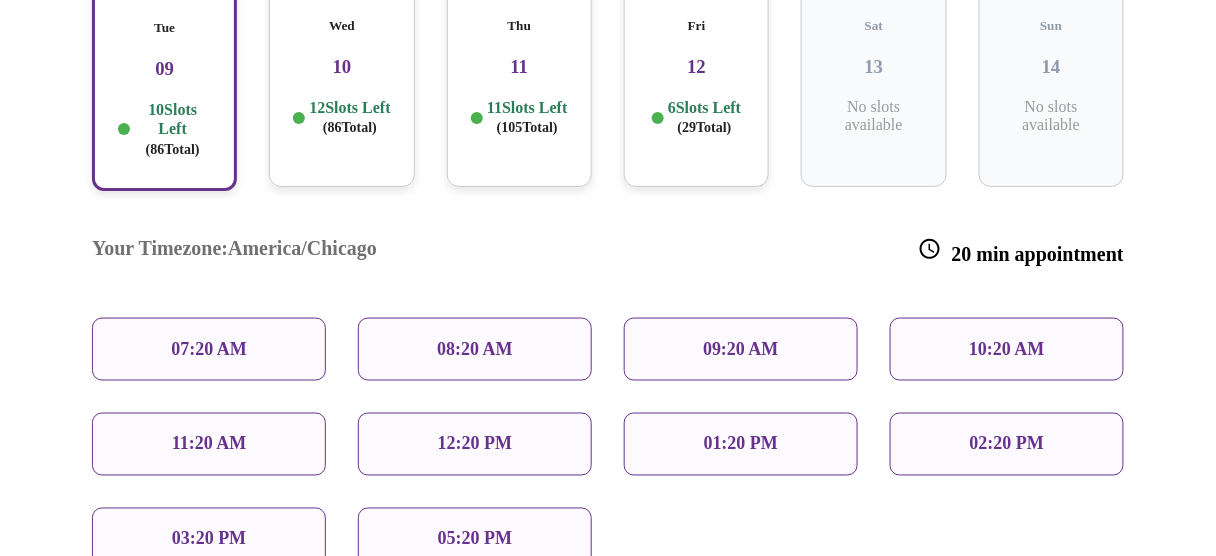 click on "12:20 PM" at bounding box center [475, 444] 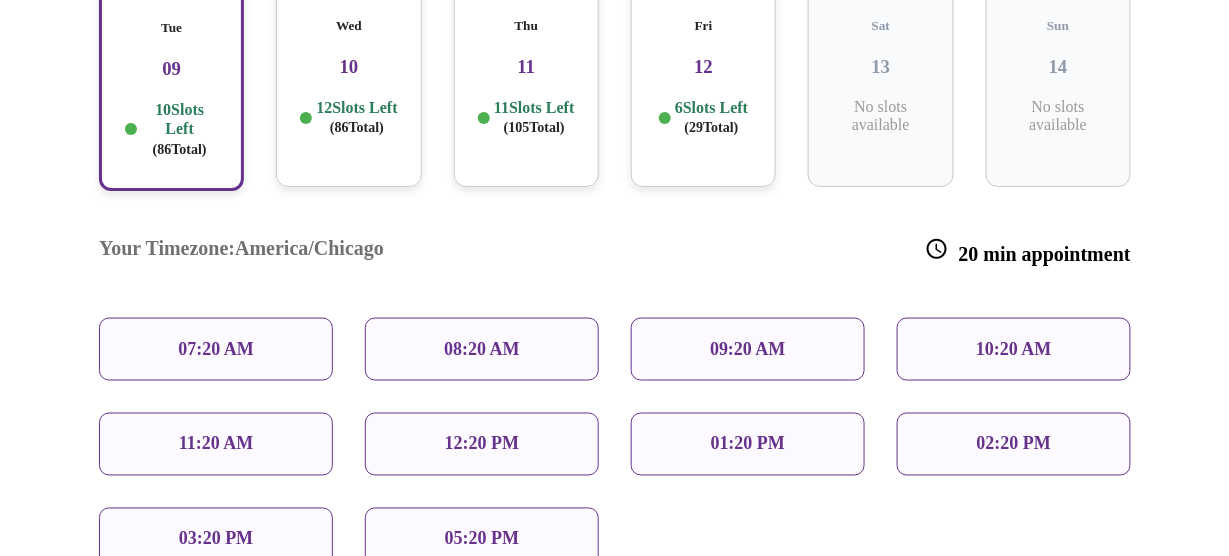scroll, scrollTop: 709, scrollLeft: 0, axis: vertical 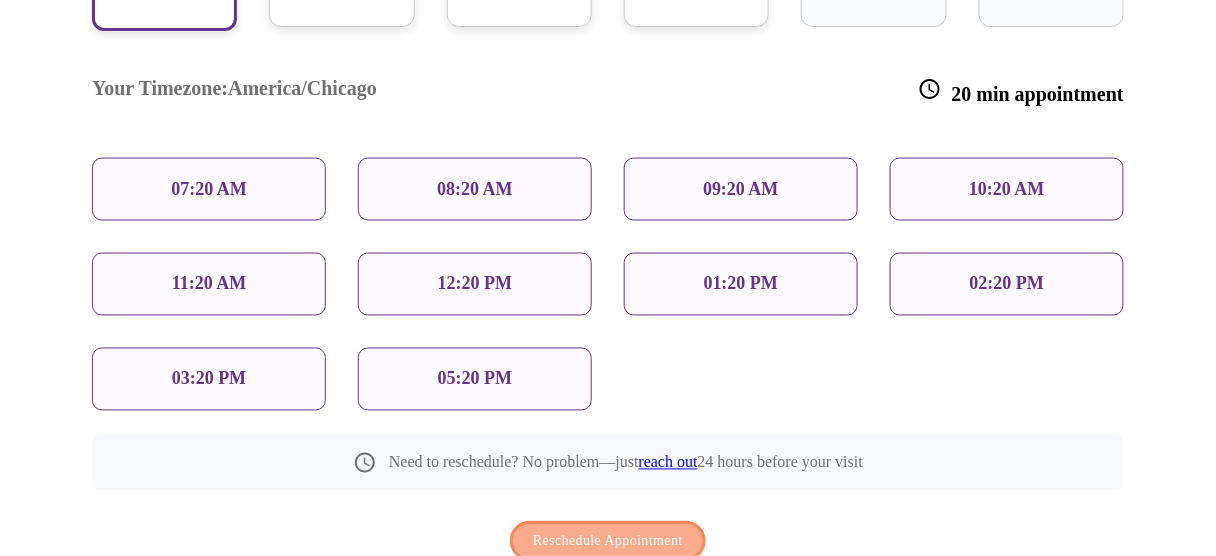 click on "Reschedule Appointment" at bounding box center [608, 541] 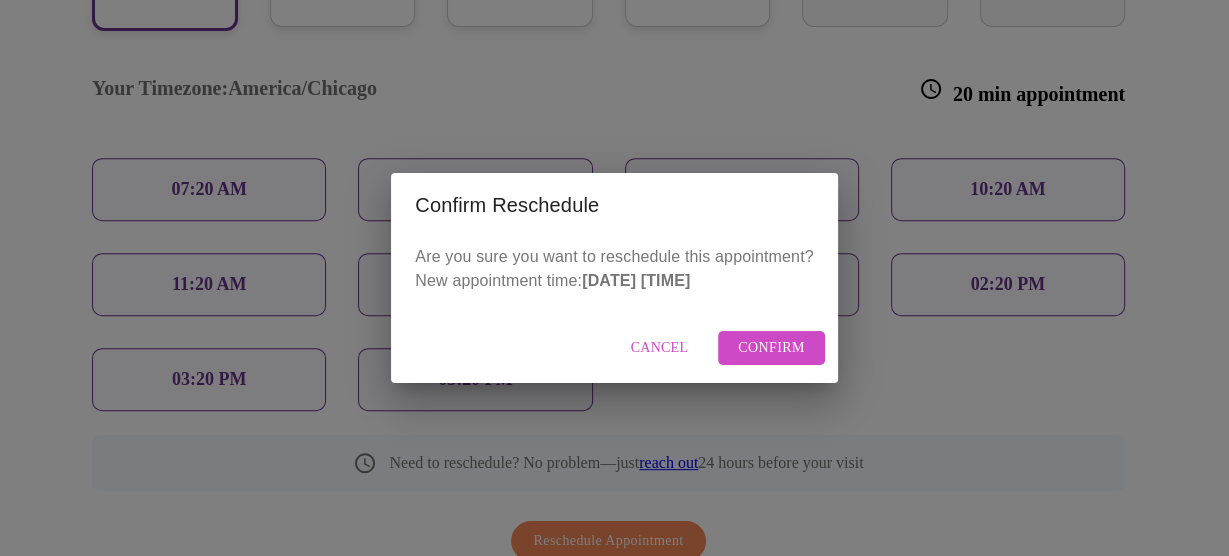 click on "Confirm" at bounding box center [771, 348] 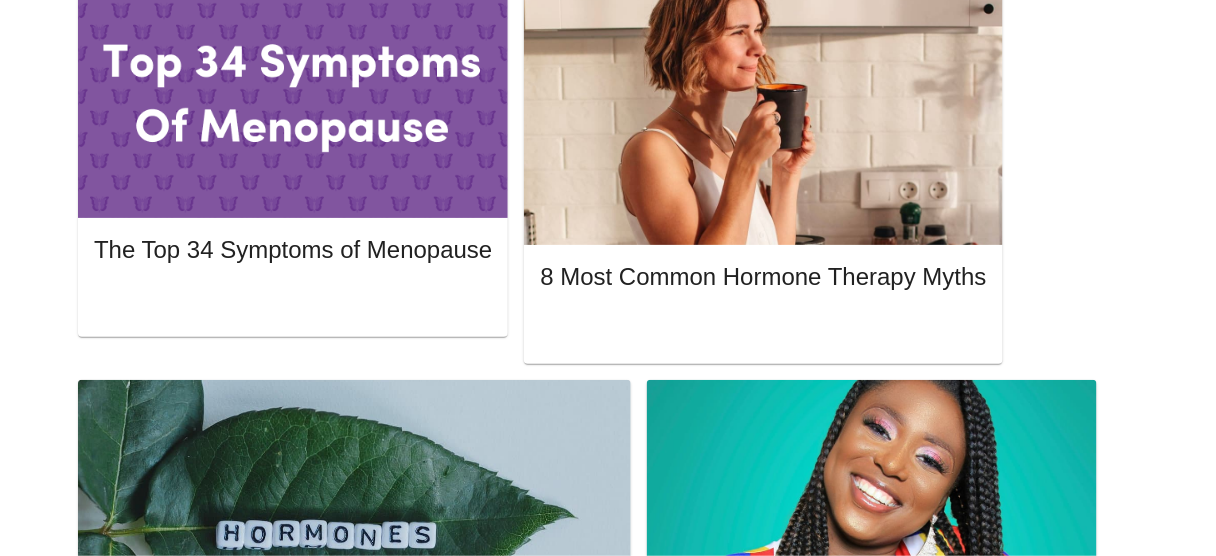 scroll, scrollTop: 977, scrollLeft: 0, axis: vertical 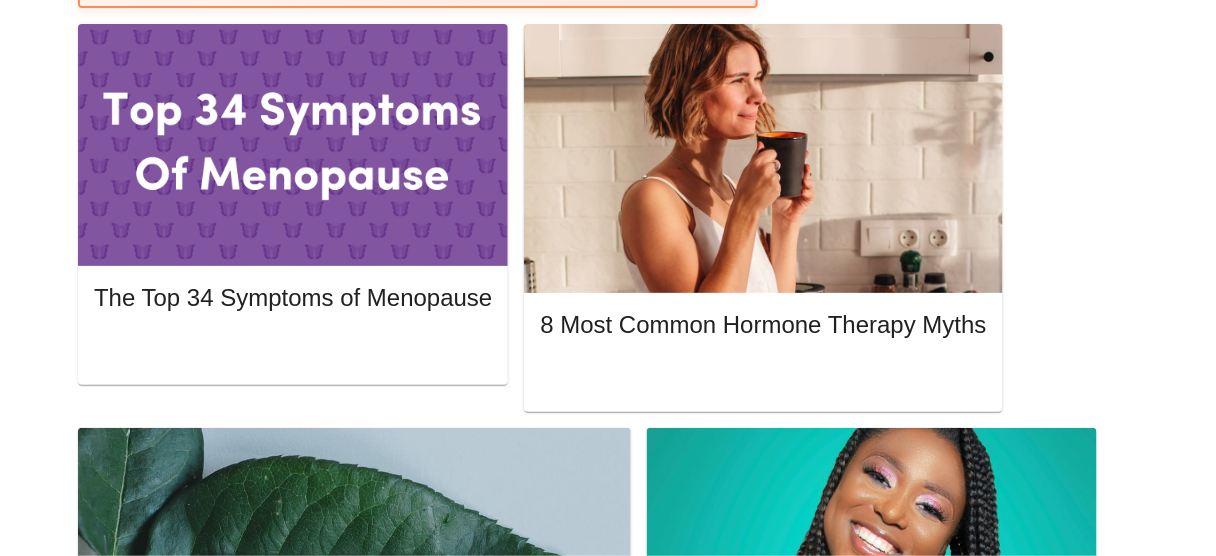 click on "This virtual visit has been completed." at bounding box center (555, 1771) 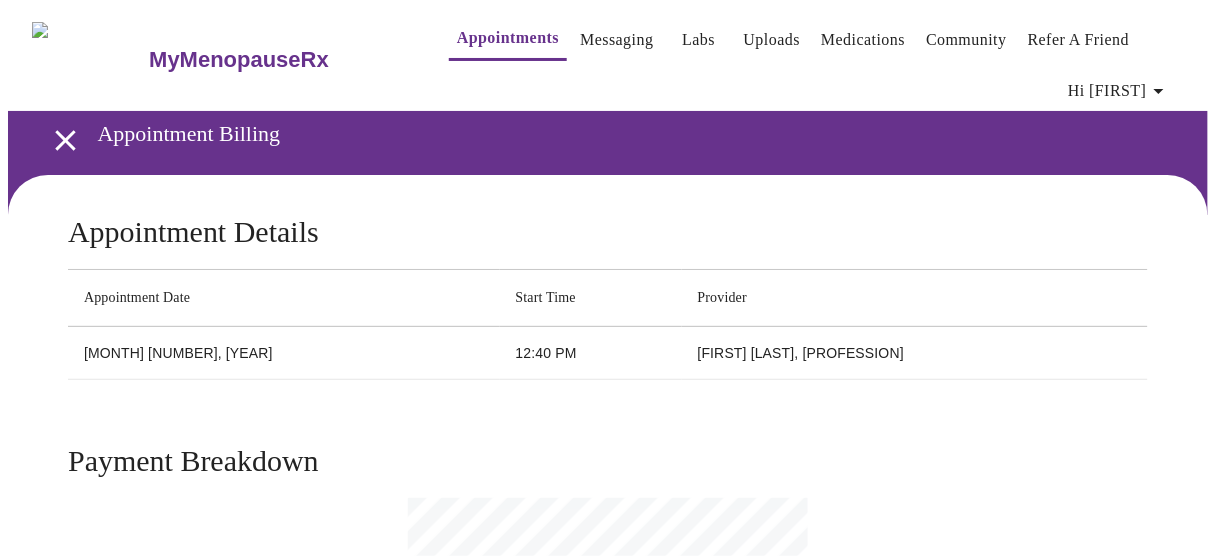 scroll, scrollTop: 0, scrollLeft: 0, axis: both 